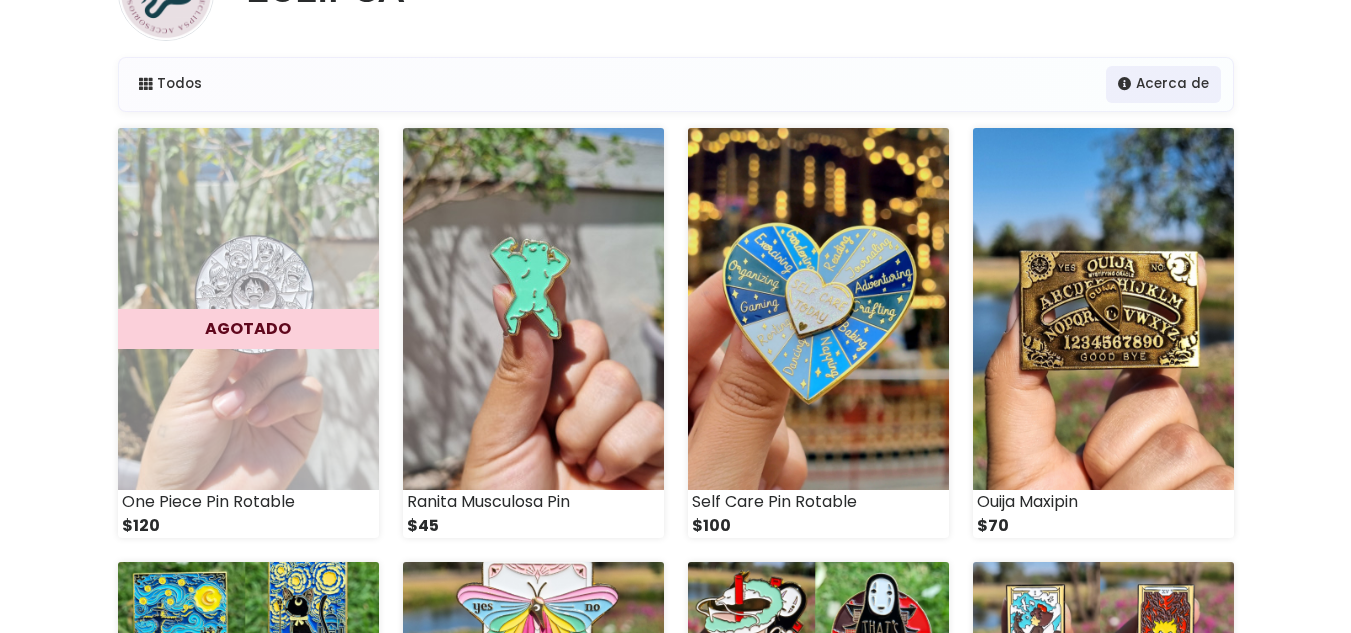 scroll, scrollTop: 0, scrollLeft: 0, axis: both 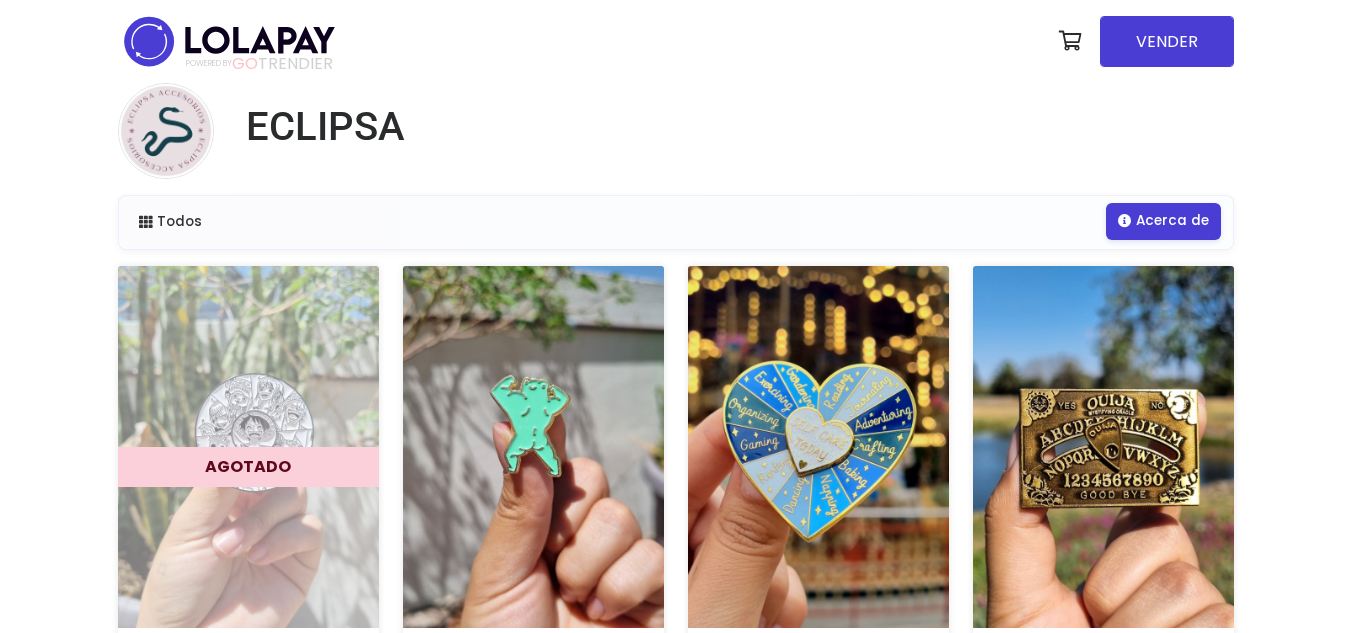 click on "Acerca de" at bounding box center [1163, 221] 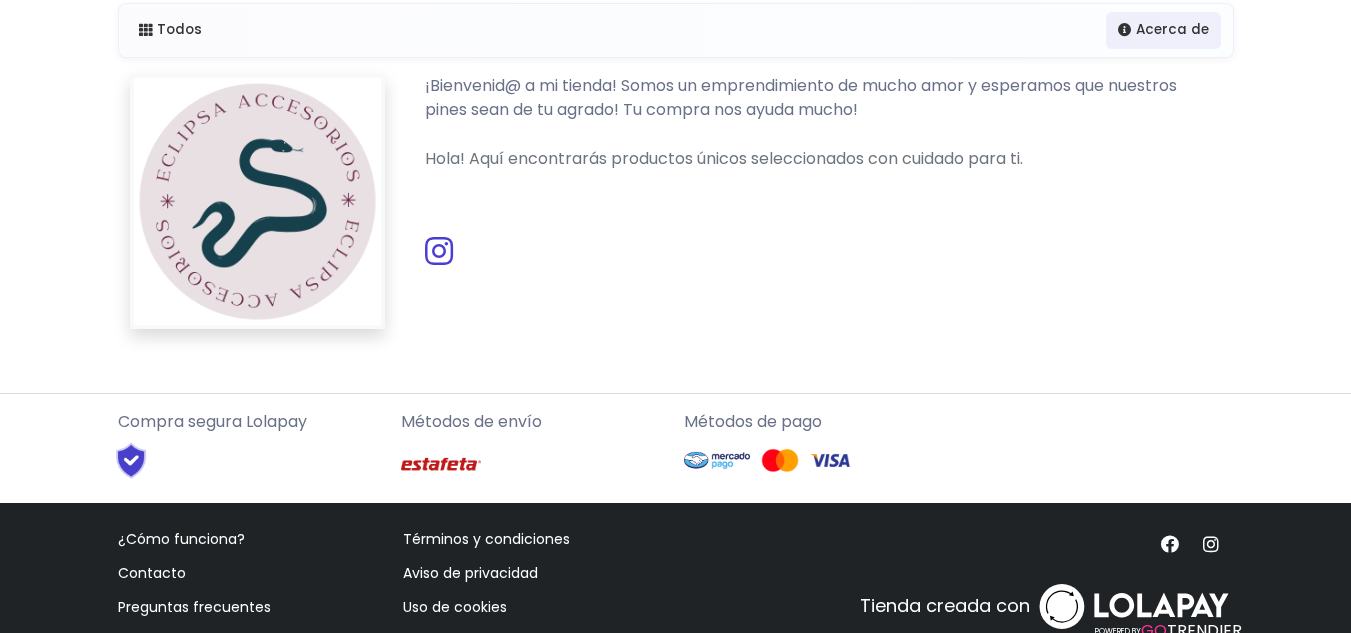 scroll, scrollTop: 200, scrollLeft: 0, axis: vertical 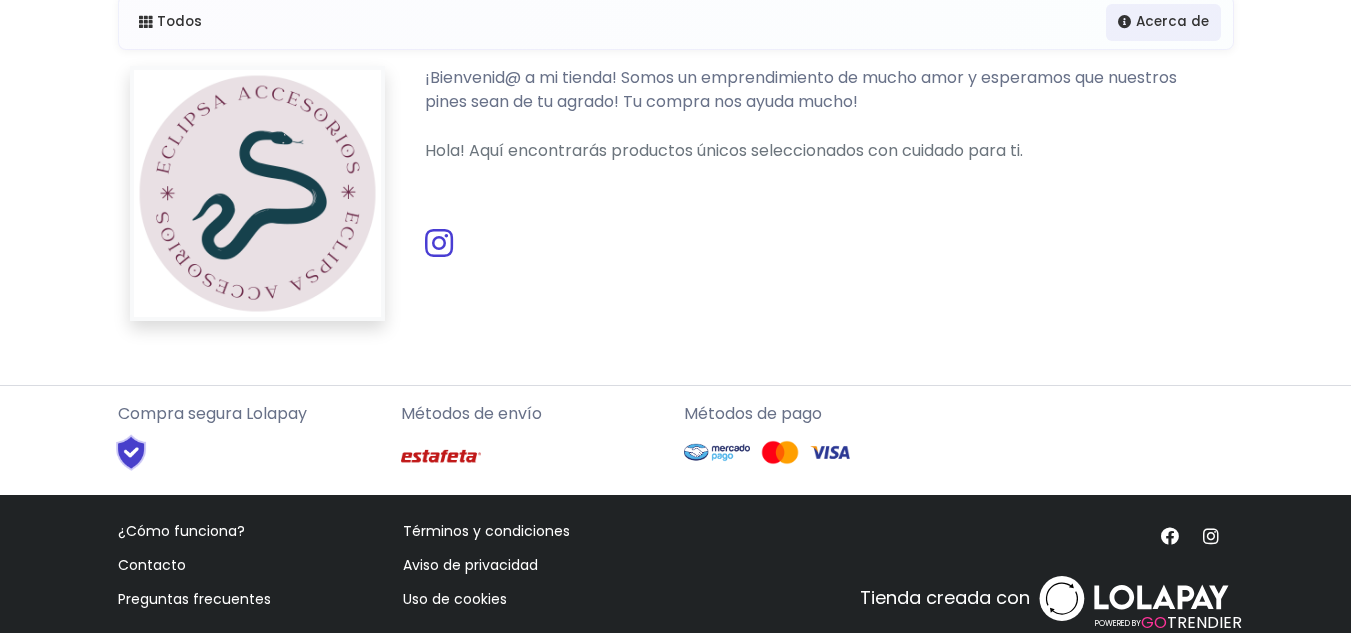 click at bounding box center (439, 243) 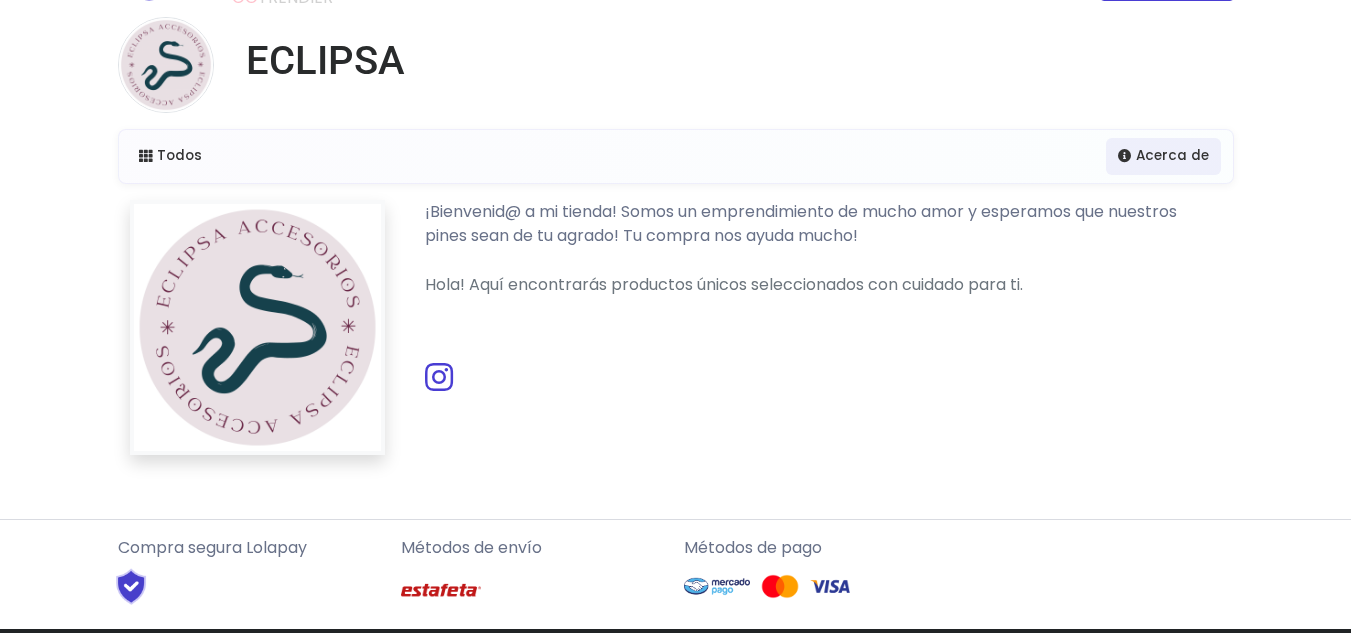 scroll, scrollTop: 0, scrollLeft: 0, axis: both 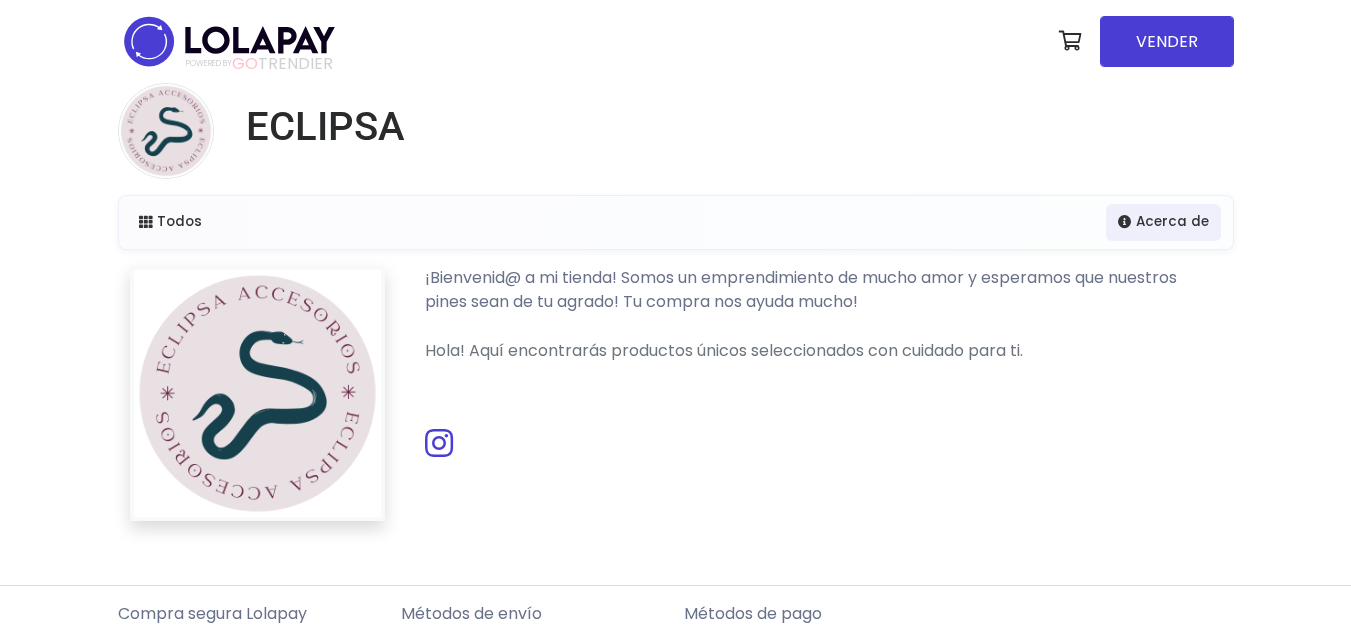click at bounding box center (229, 41) 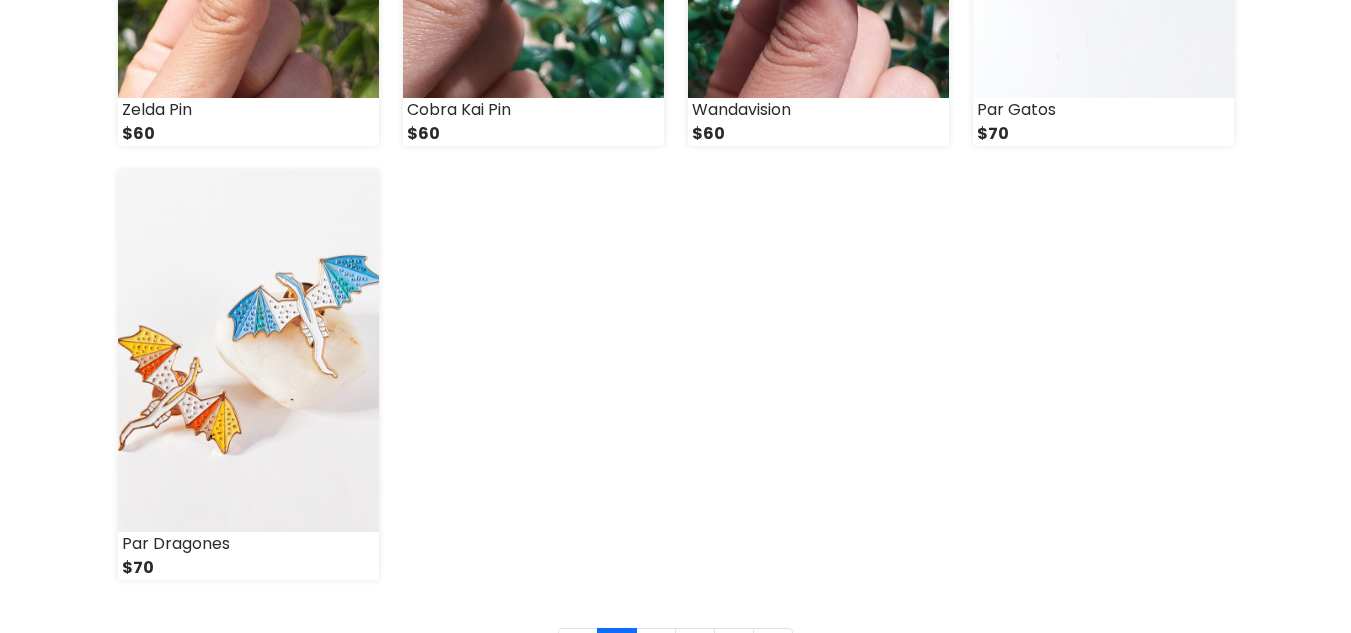 scroll, scrollTop: 3000, scrollLeft: 0, axis: vertical 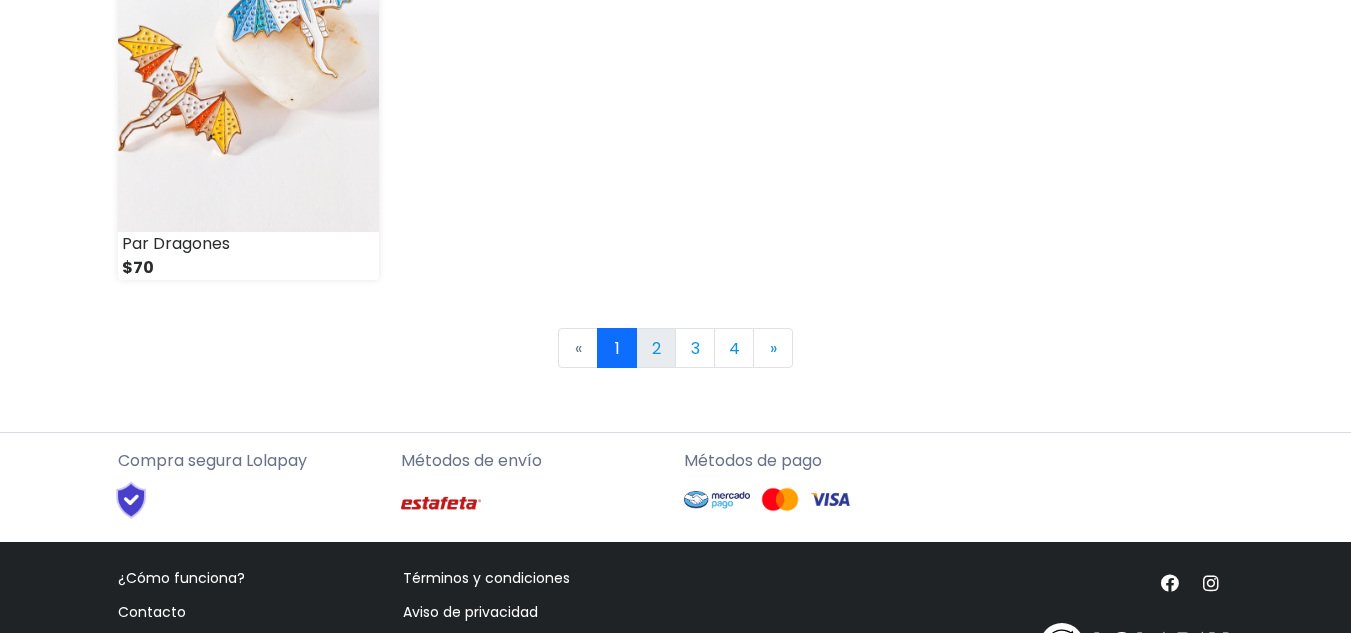click on "2" at bounding box center [656, 348] 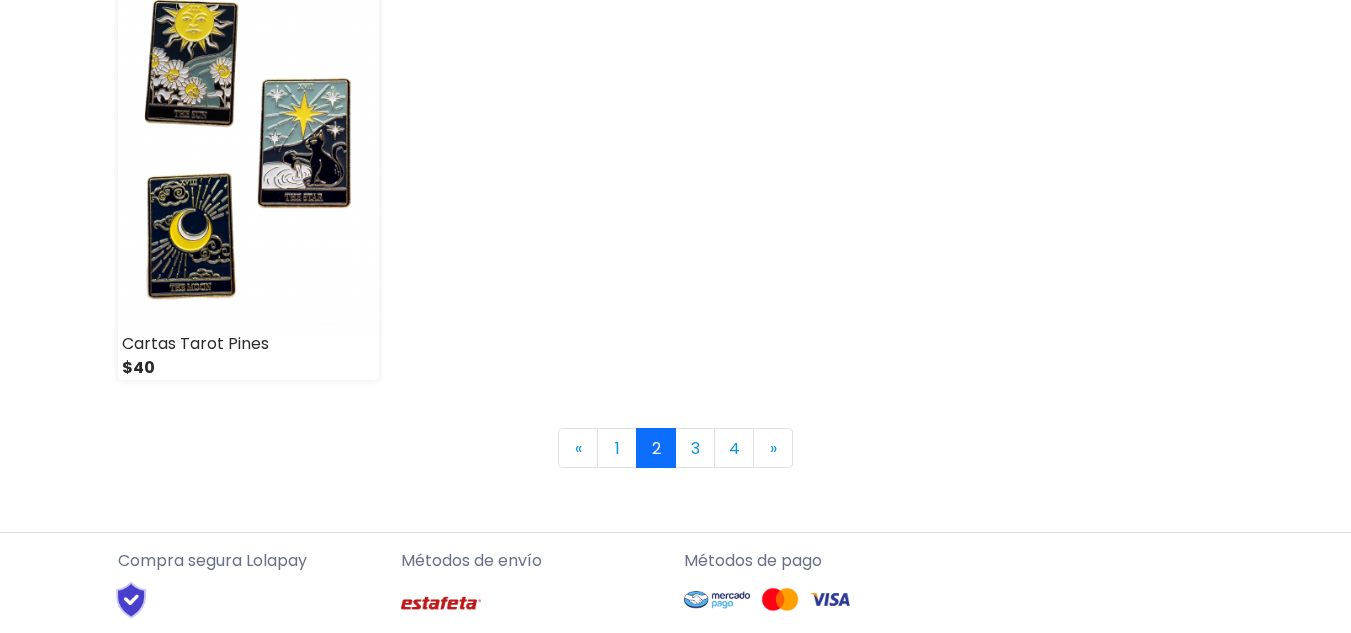 scroll, scrollTop: 3081, scrollLeft: 0, axis: vertical 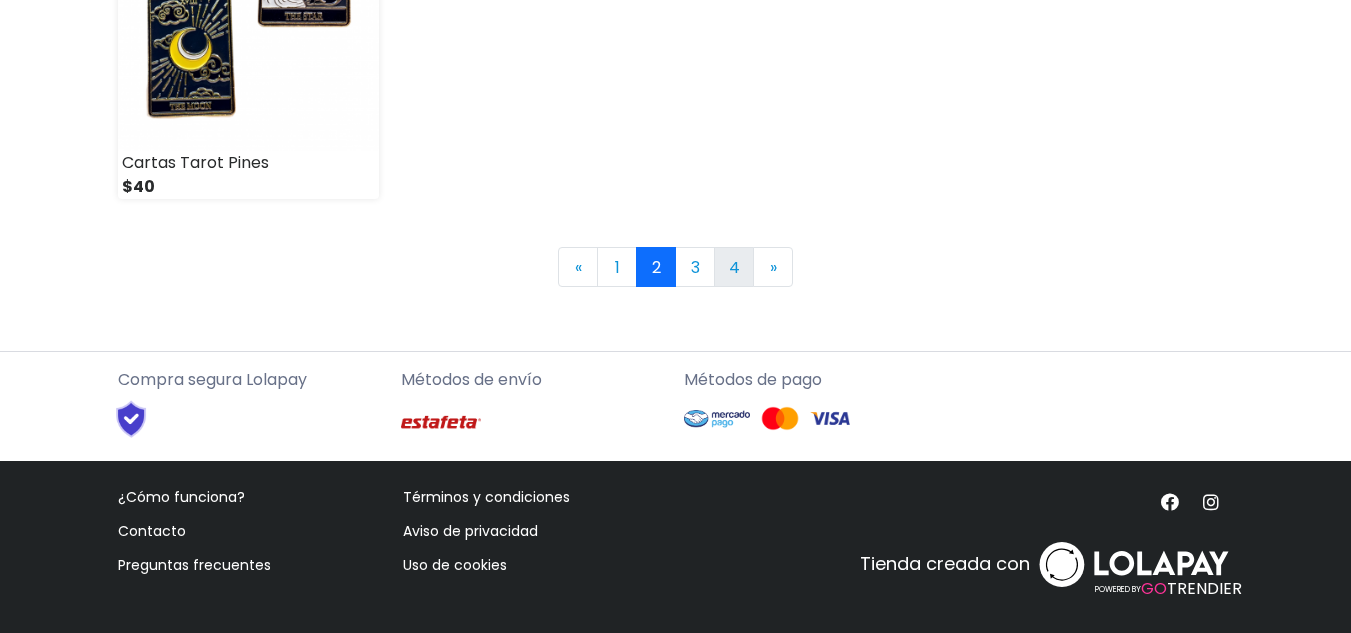 click on "4" at bounding box center [734, 267] 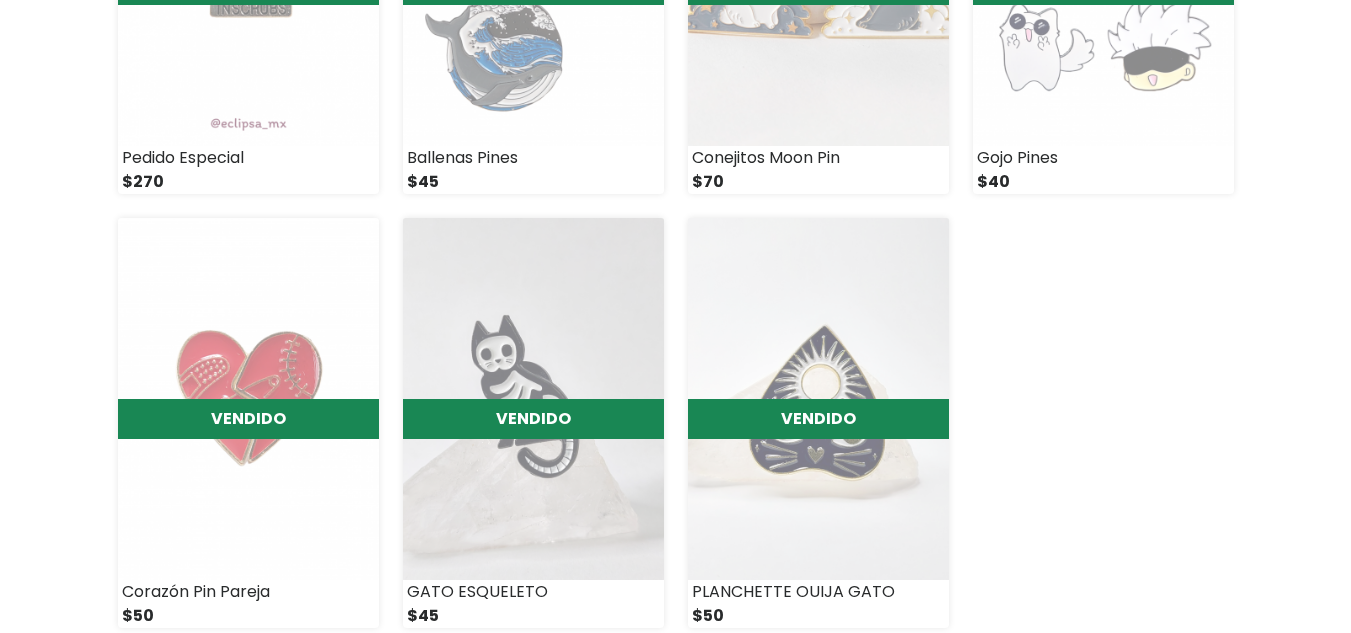 scroll, scrollTop: 1100, scrollLeft: 0, axis: vertical 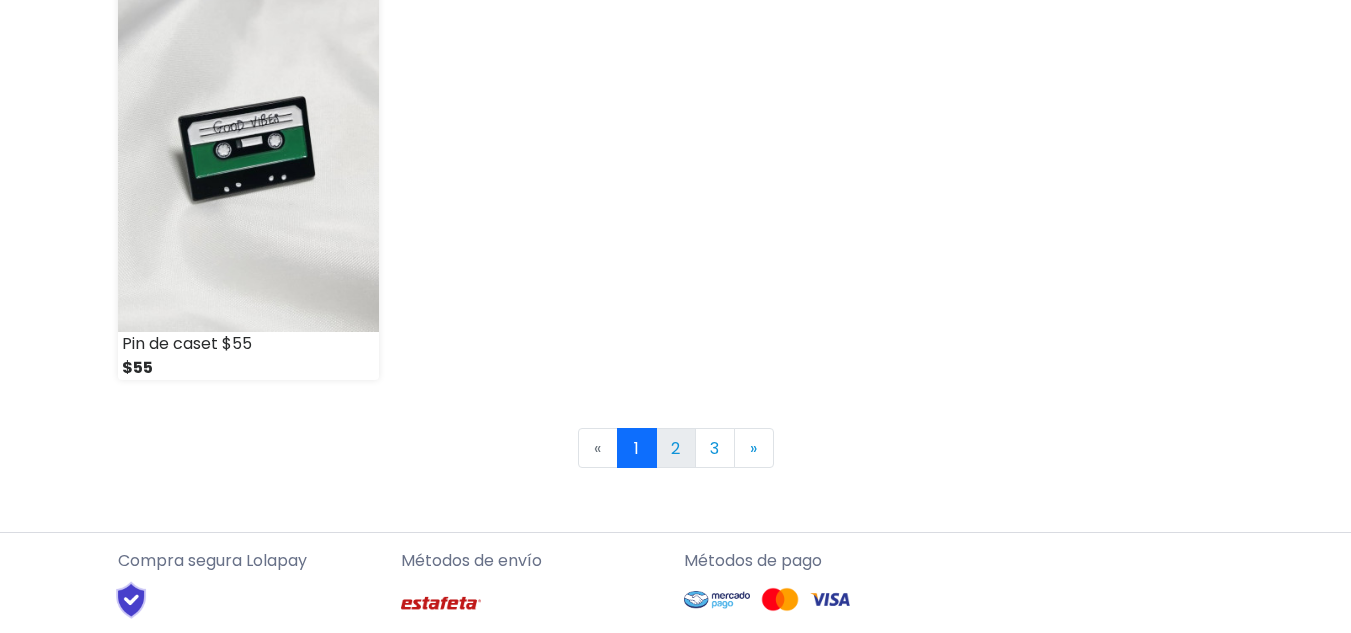 click on "2" at bounding box center (676, 448) 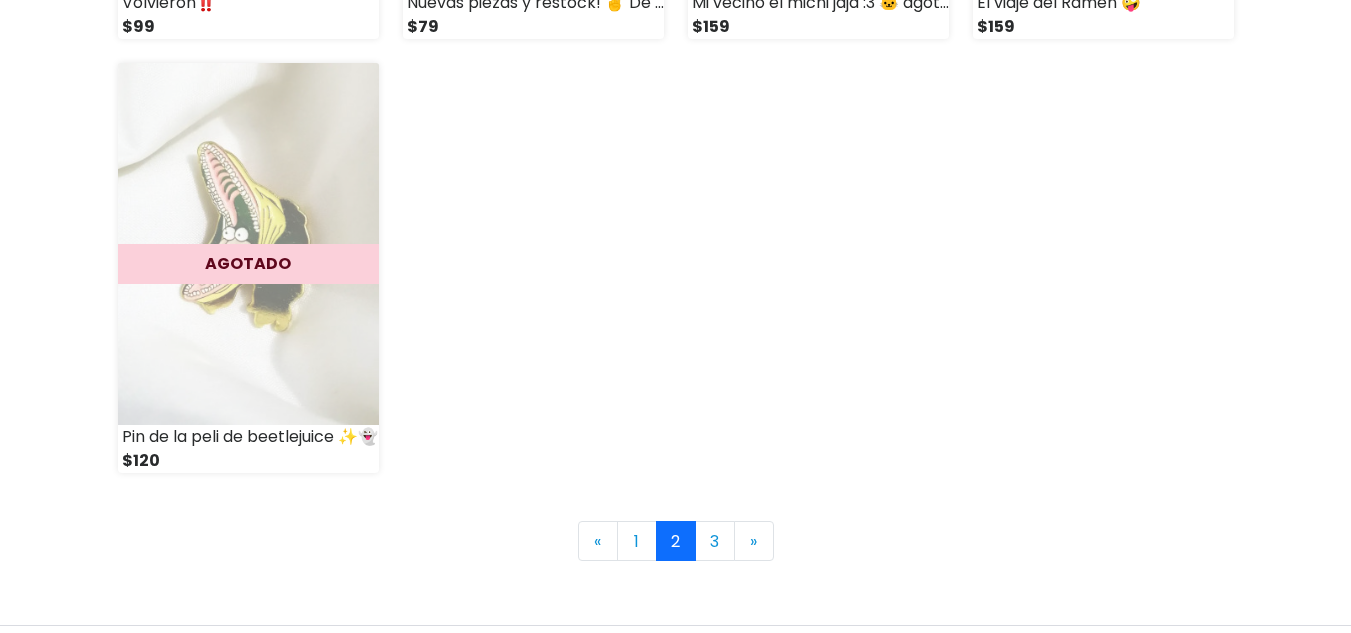 scroll, scrollTop: 3081, scrollLeft: 0, axis: vertical 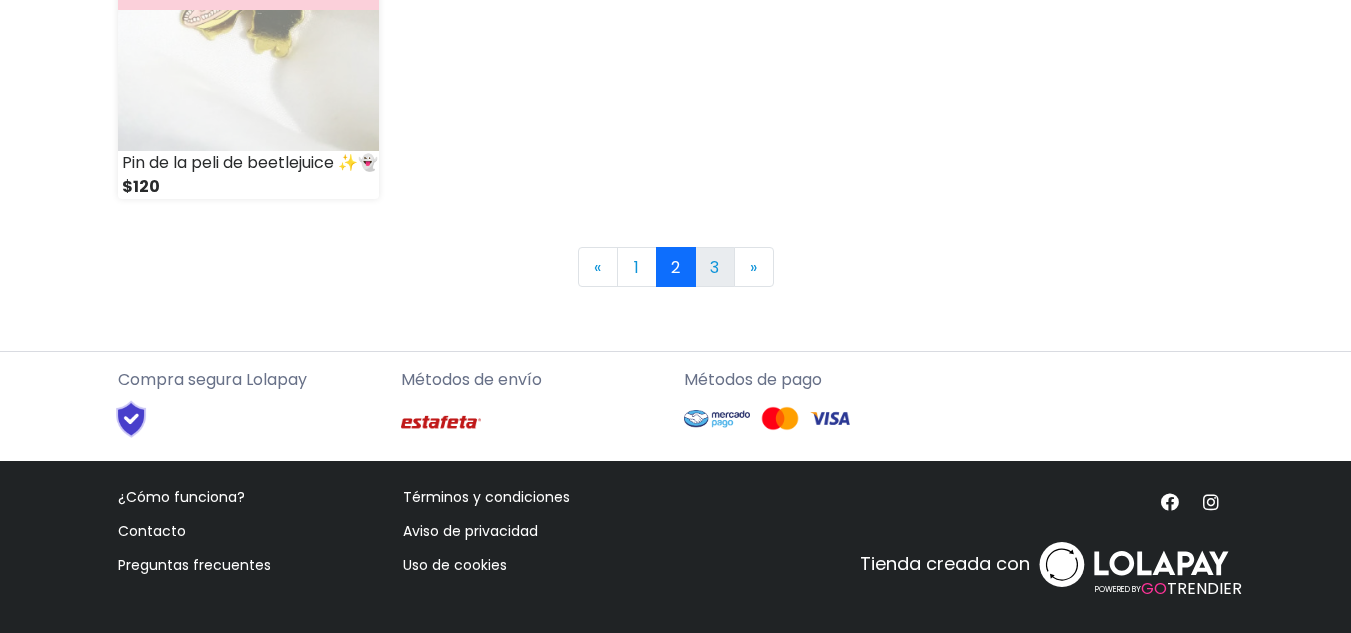 click on "3" at bounding box center [715, 267] 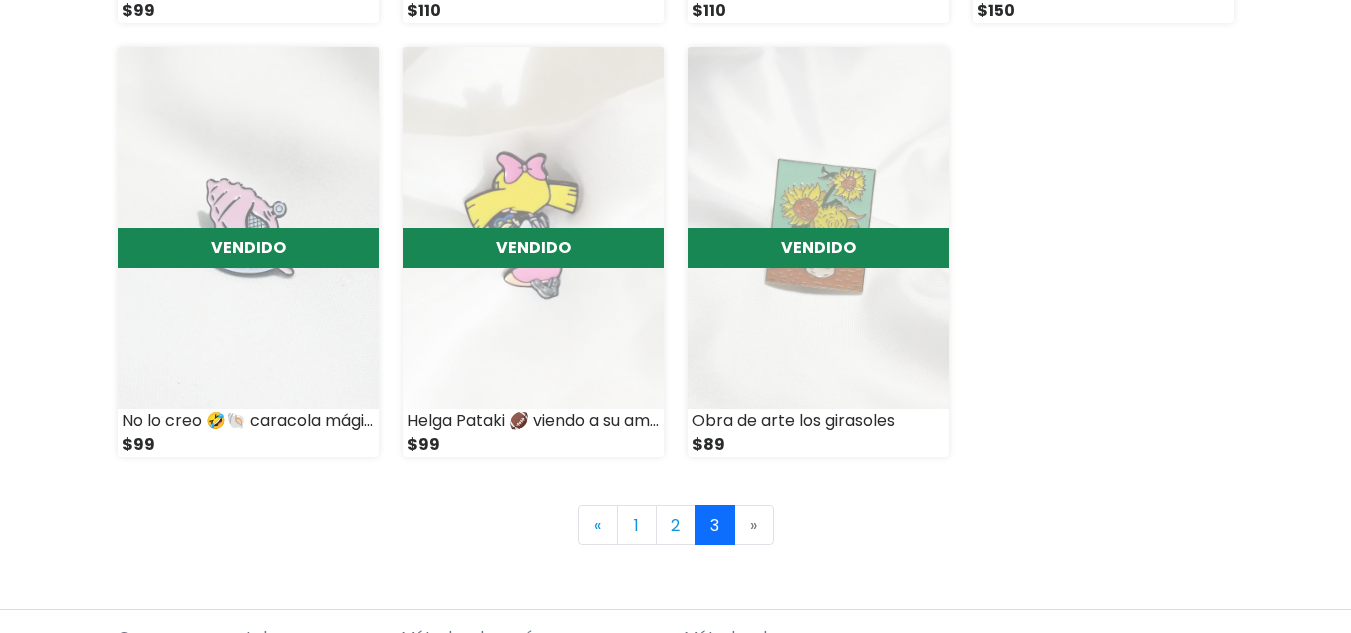 scroll, scrollTop: 2400, scrollLeft: 0, axis: vertical 